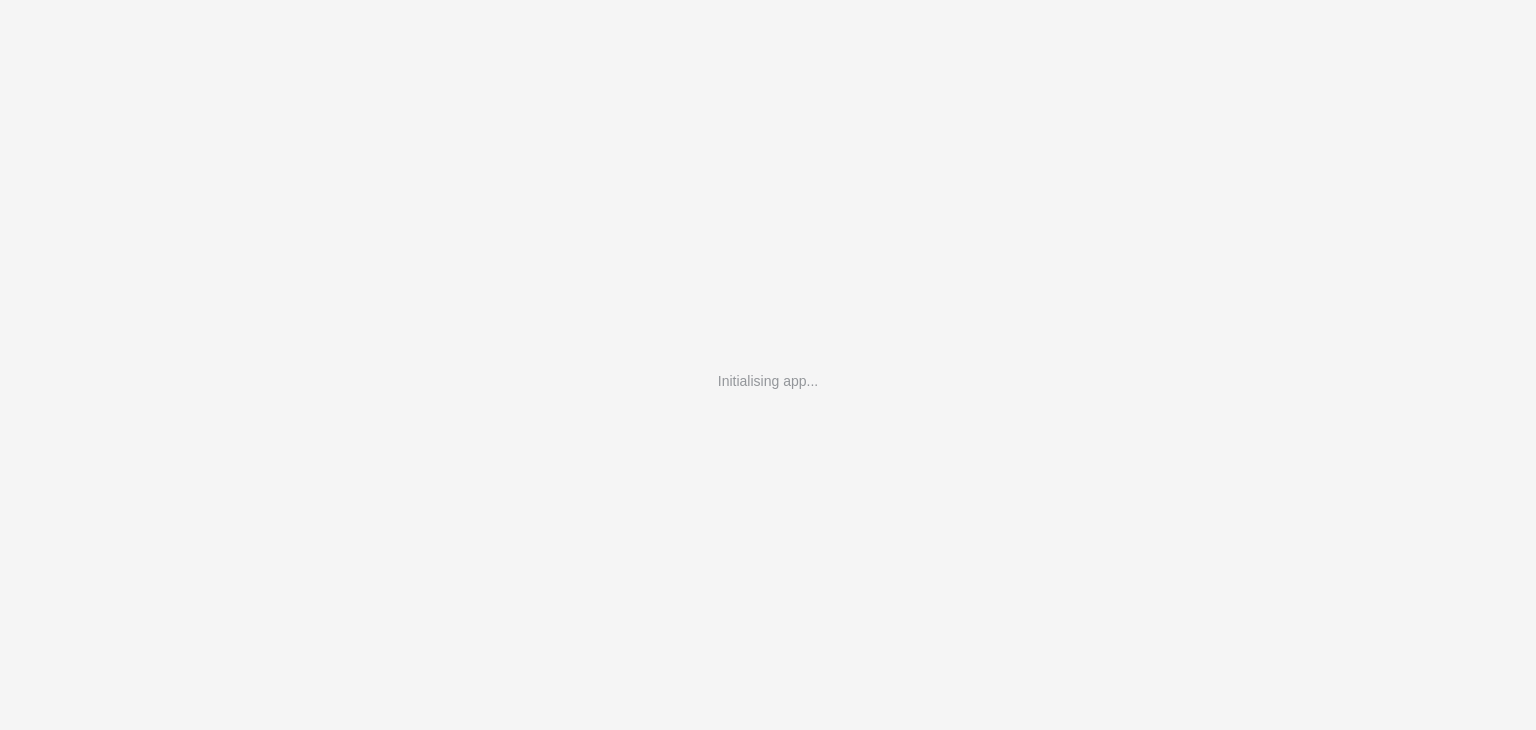 scroll, scrollTop: 0, scrollLeft: 0, axis: both 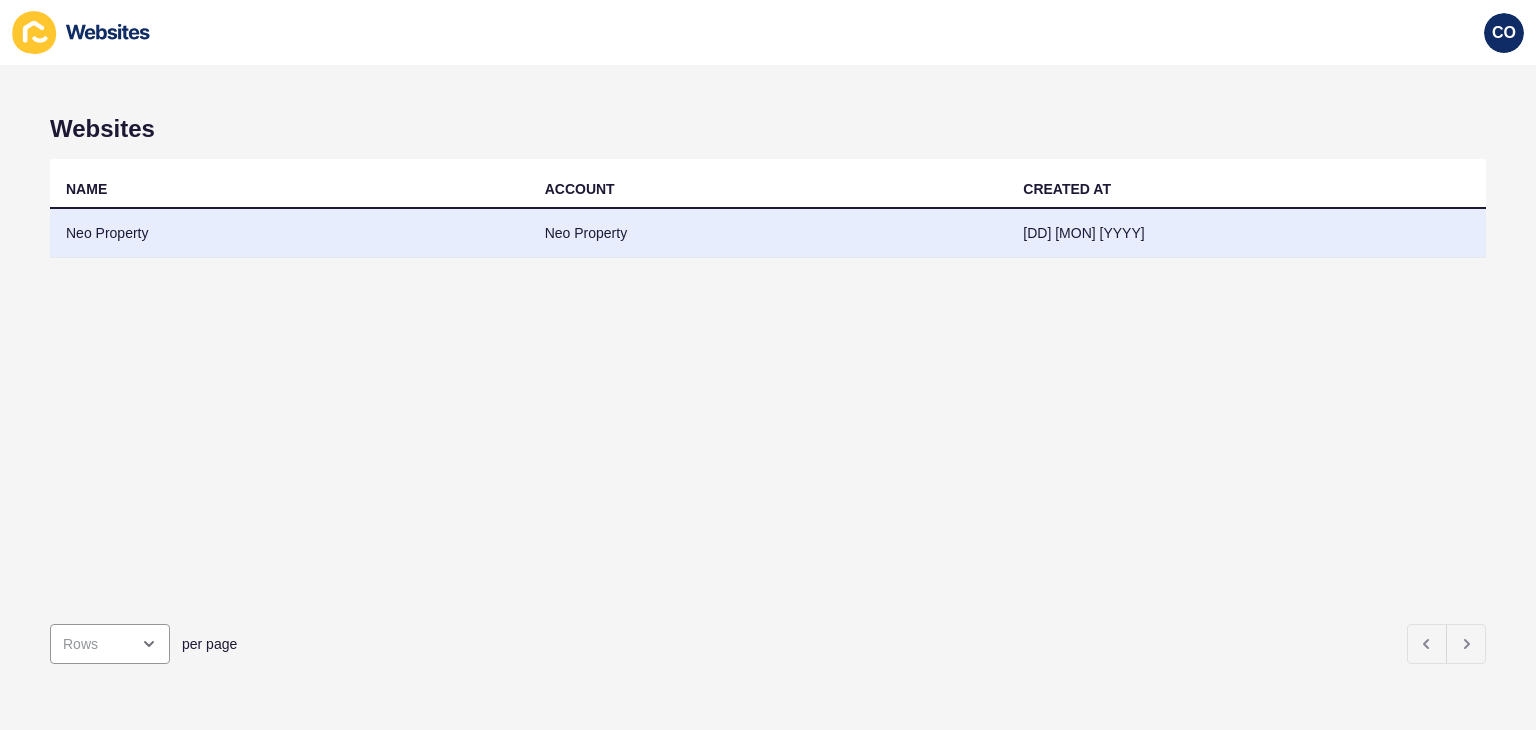 click on "Neo Property" at bounding box center [289, 233] 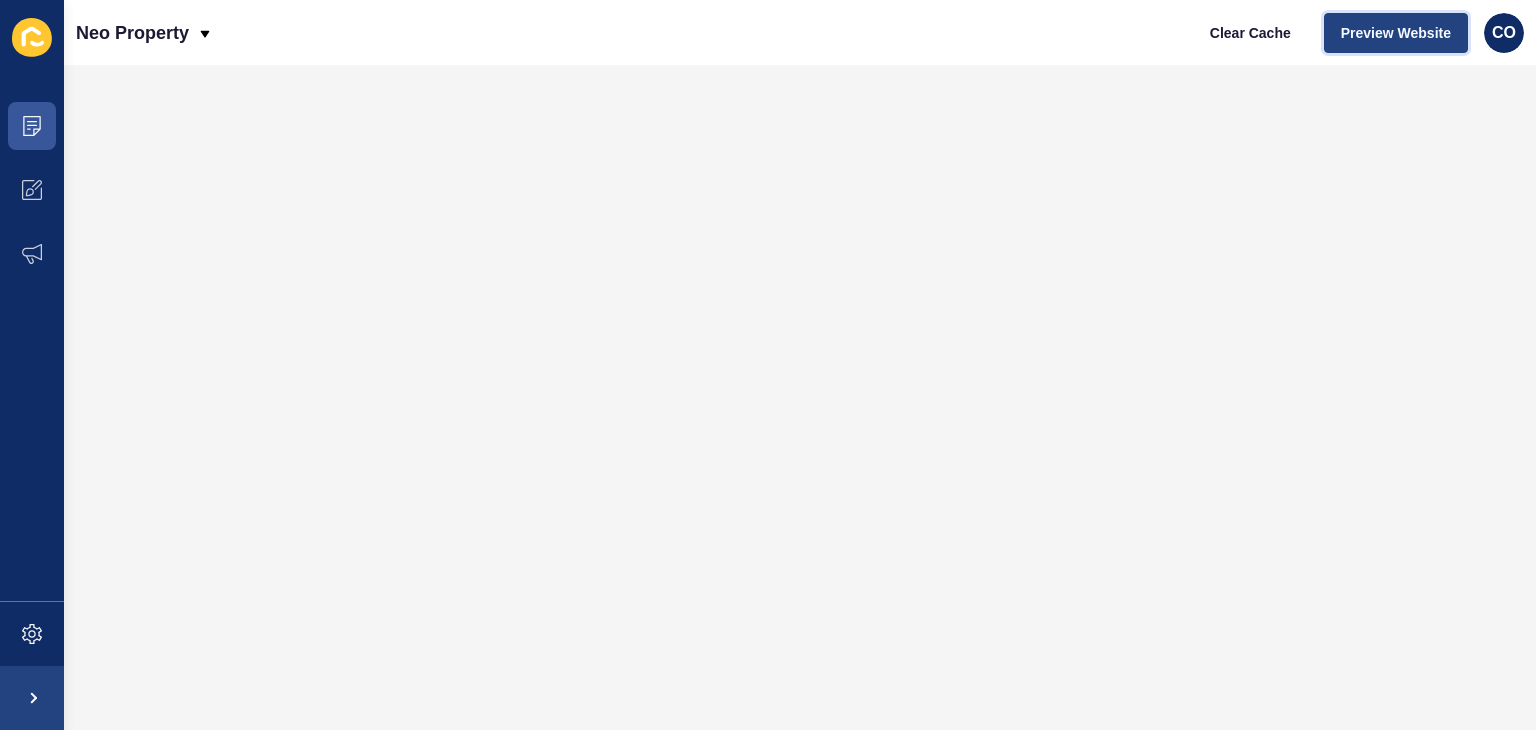 click on "Preview Website" at bounding box center (1396, 33) 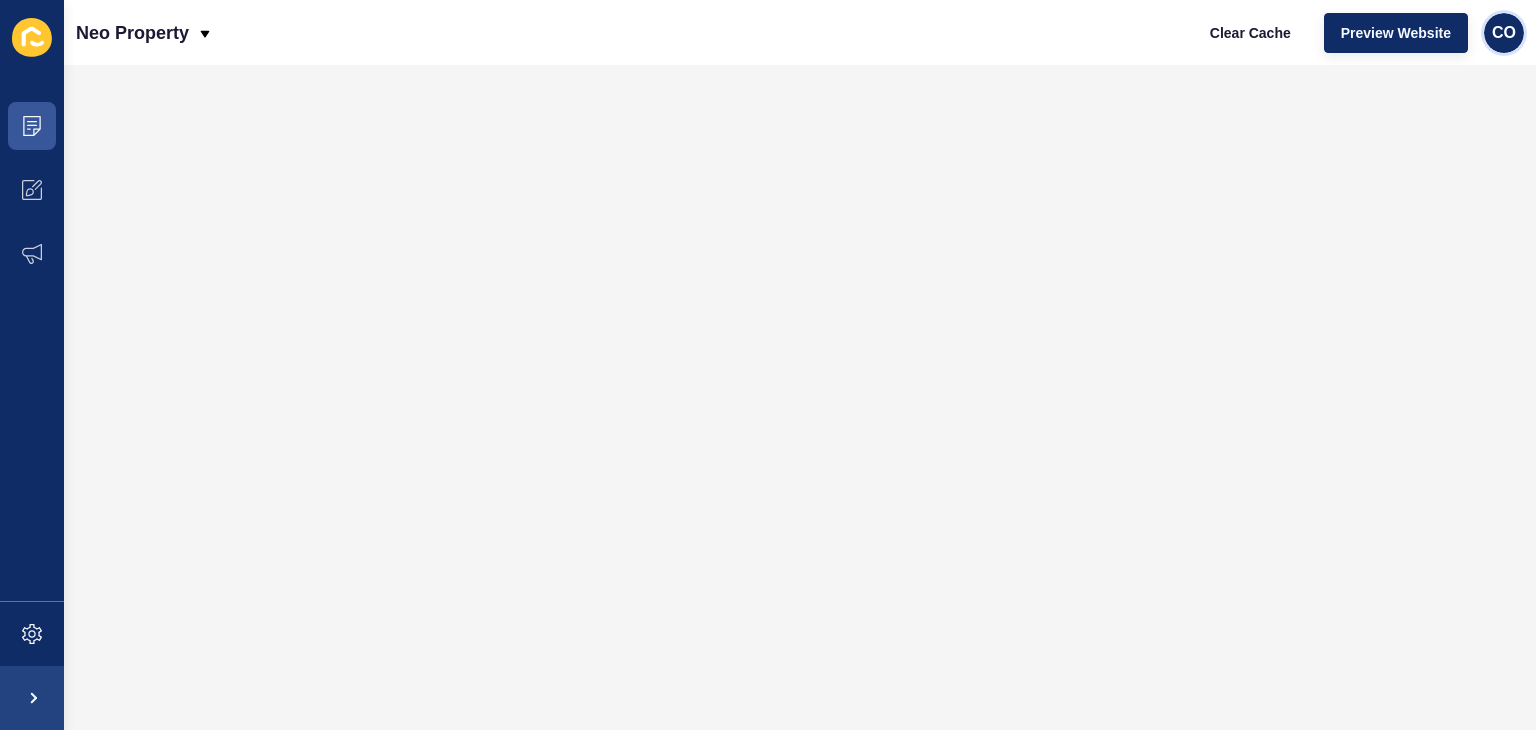 click on "CO" at bounding box center (1504, 33) 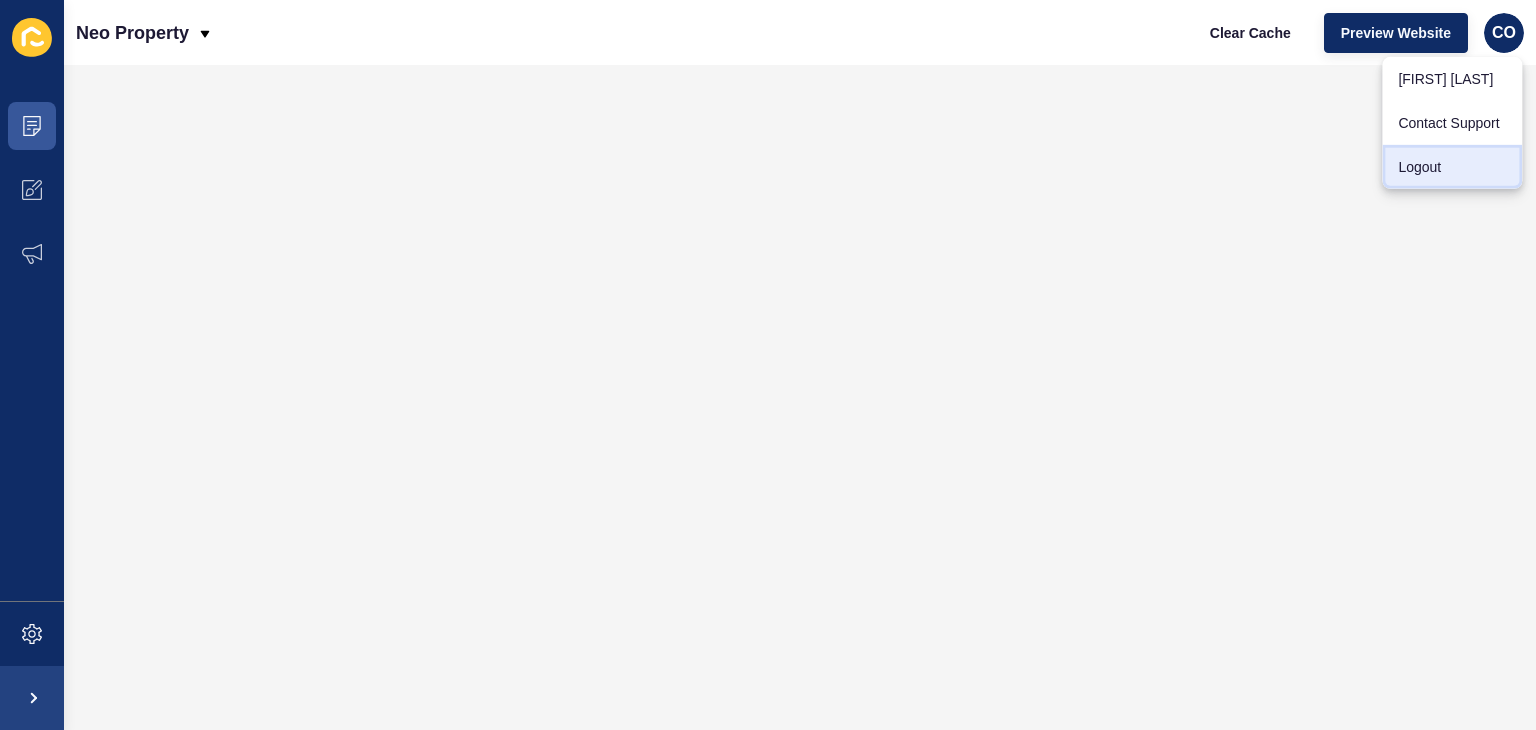 click on "Logout" at bounding box center [1452, 79] 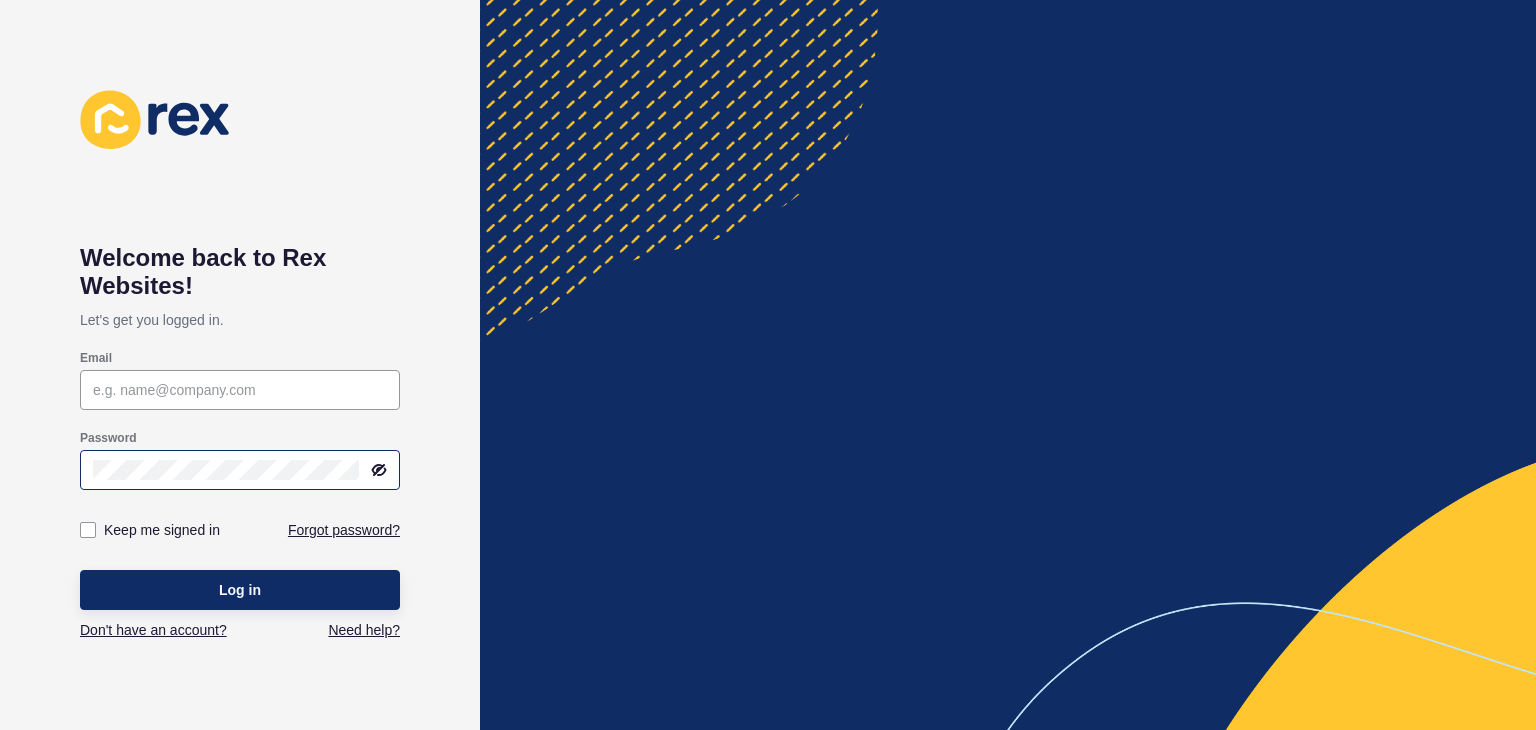 click at bounding box center (240, 390) 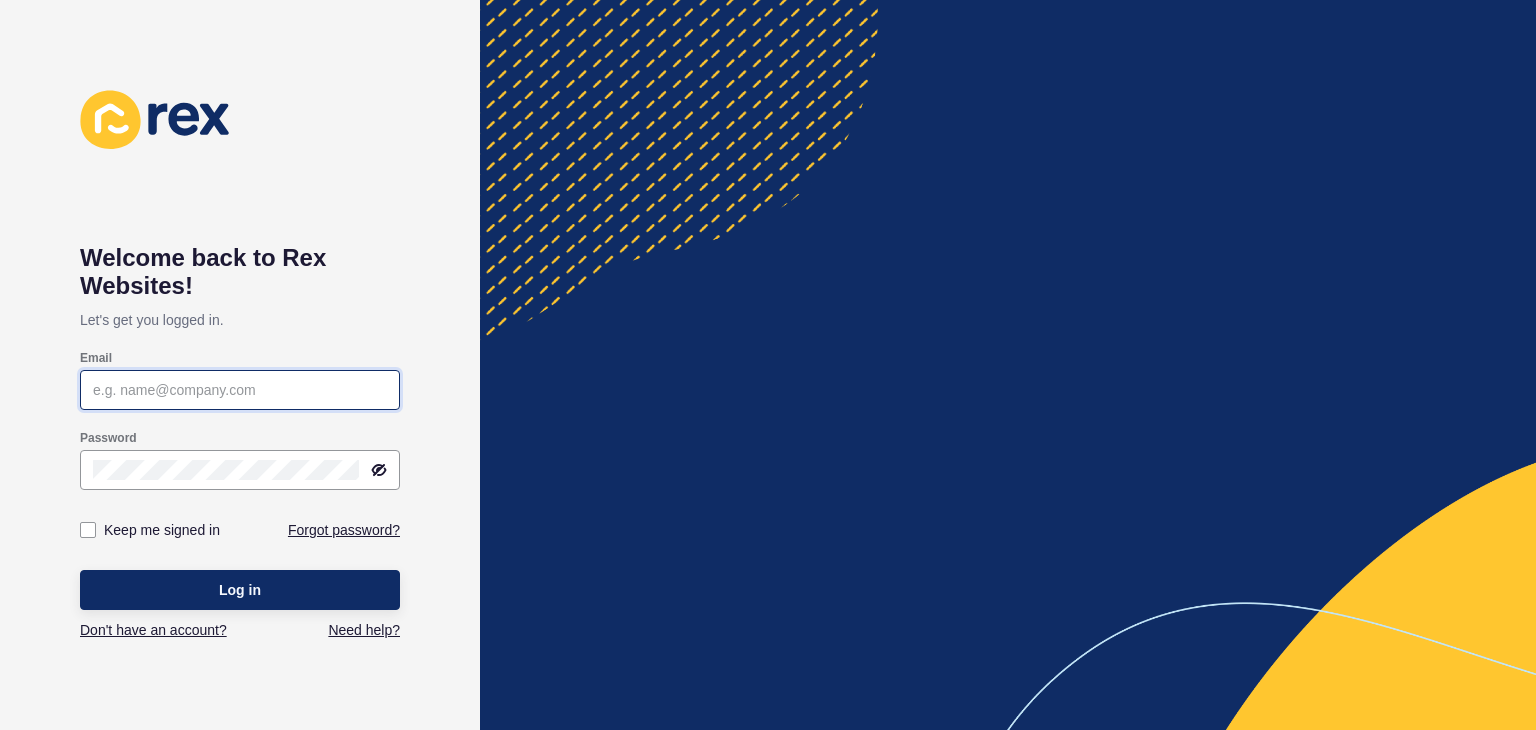 click on "Welcome back to Rex Websites! Let's get you logged in.   Email Password Keep me signed in Forgot password? Log in Don't have an account? Need help?" at bounding box center [768, 365] 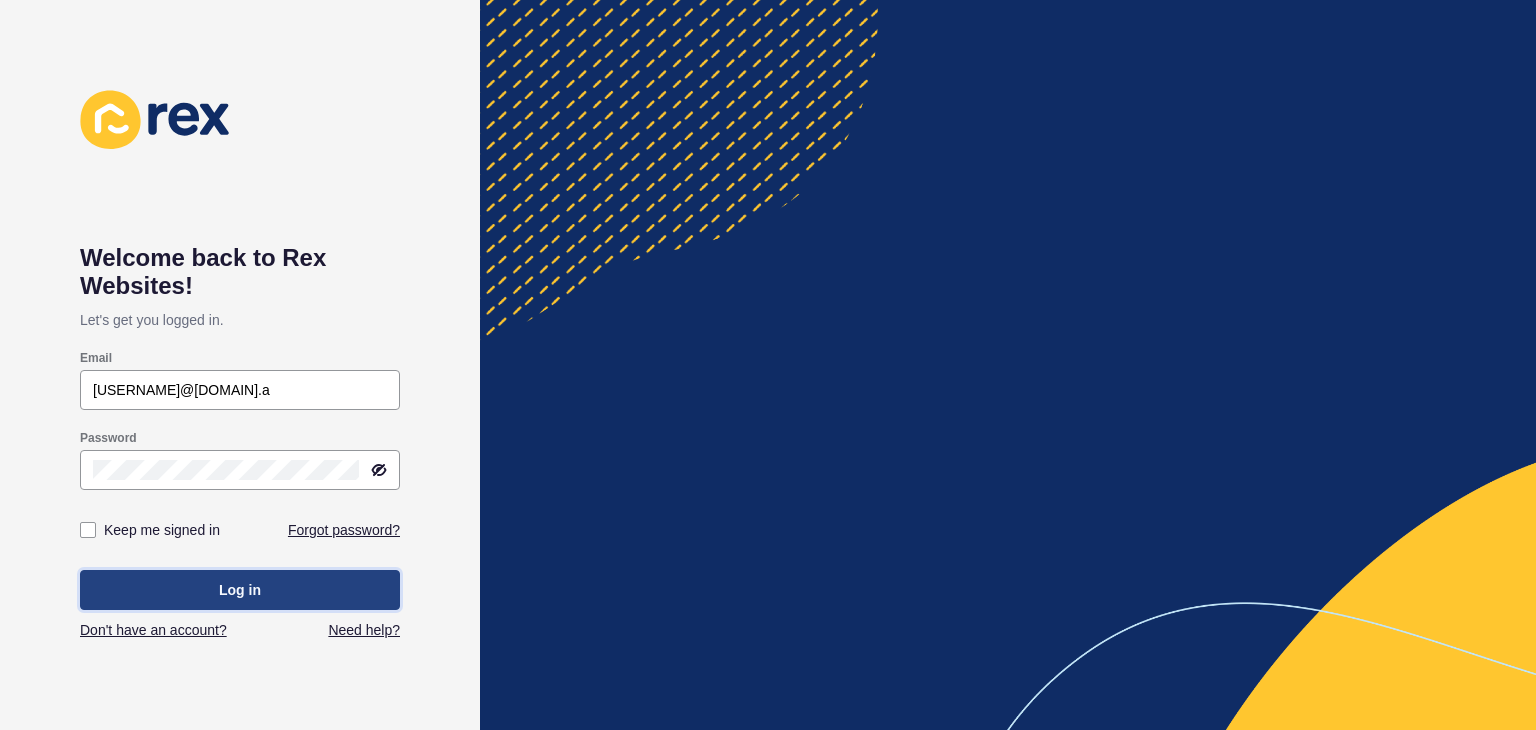 click on "Log in" at bounding box center (240, 590) 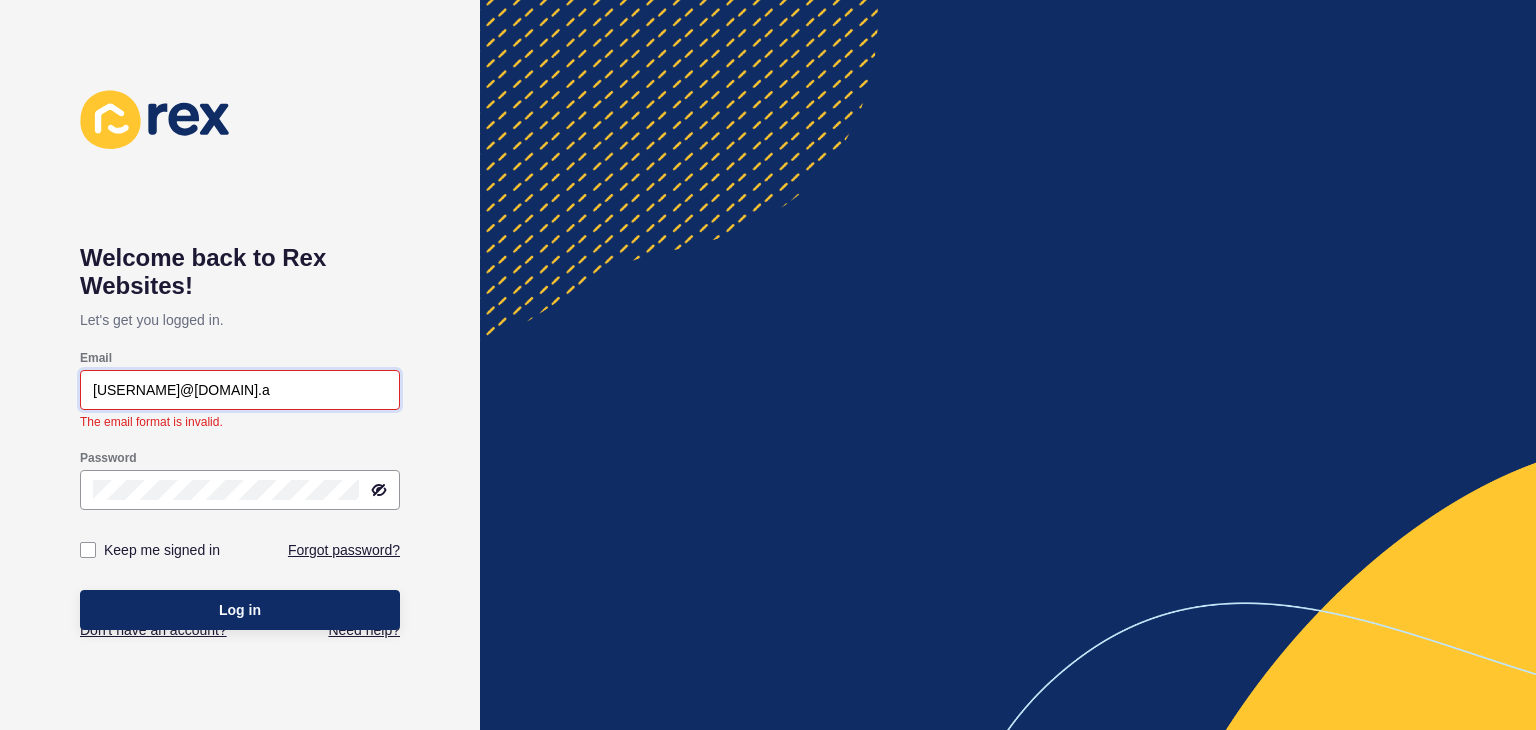 click on "[USERNAME]@[DOMAIN].a" at bounding box center [240, 390] 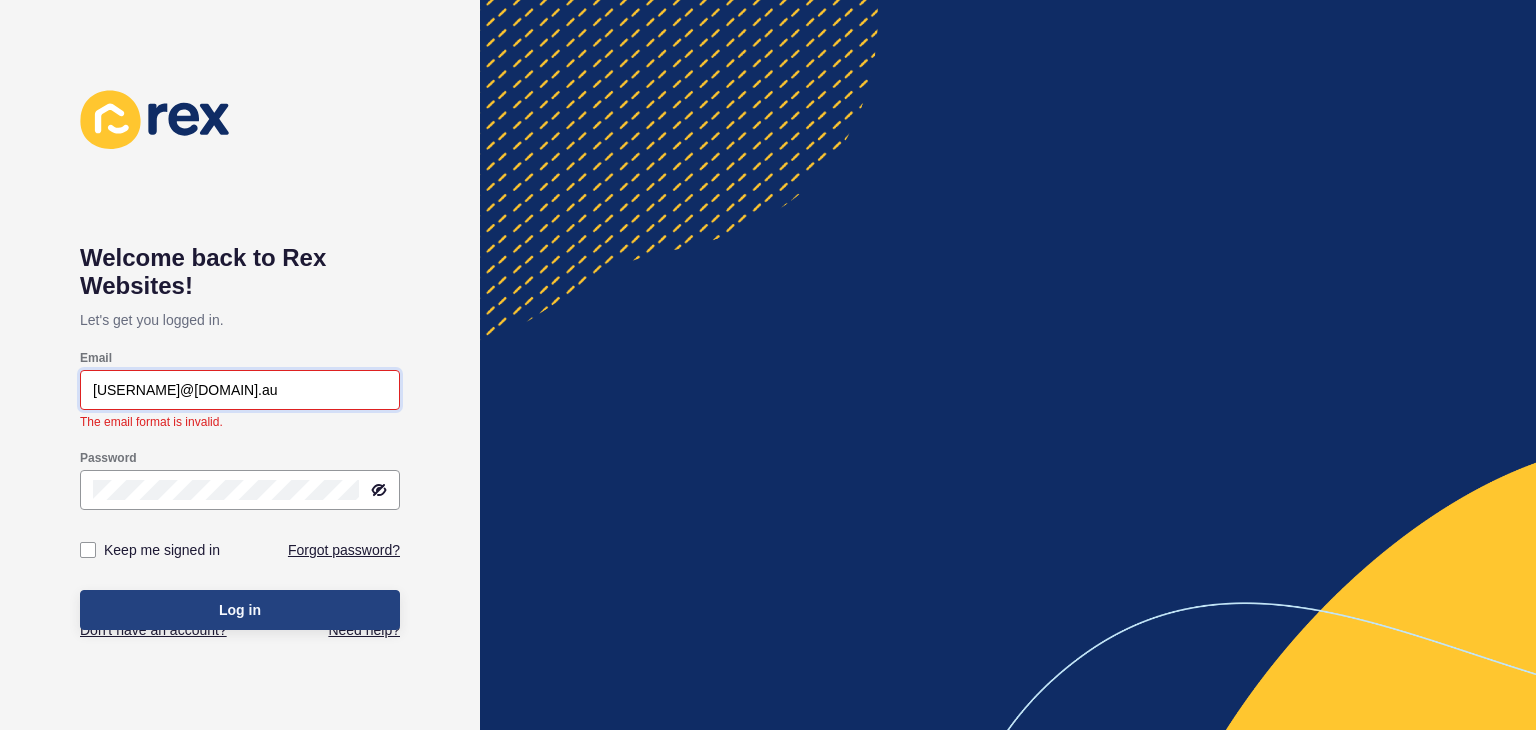type on "[USERNAME]@[DOMAIN].au" 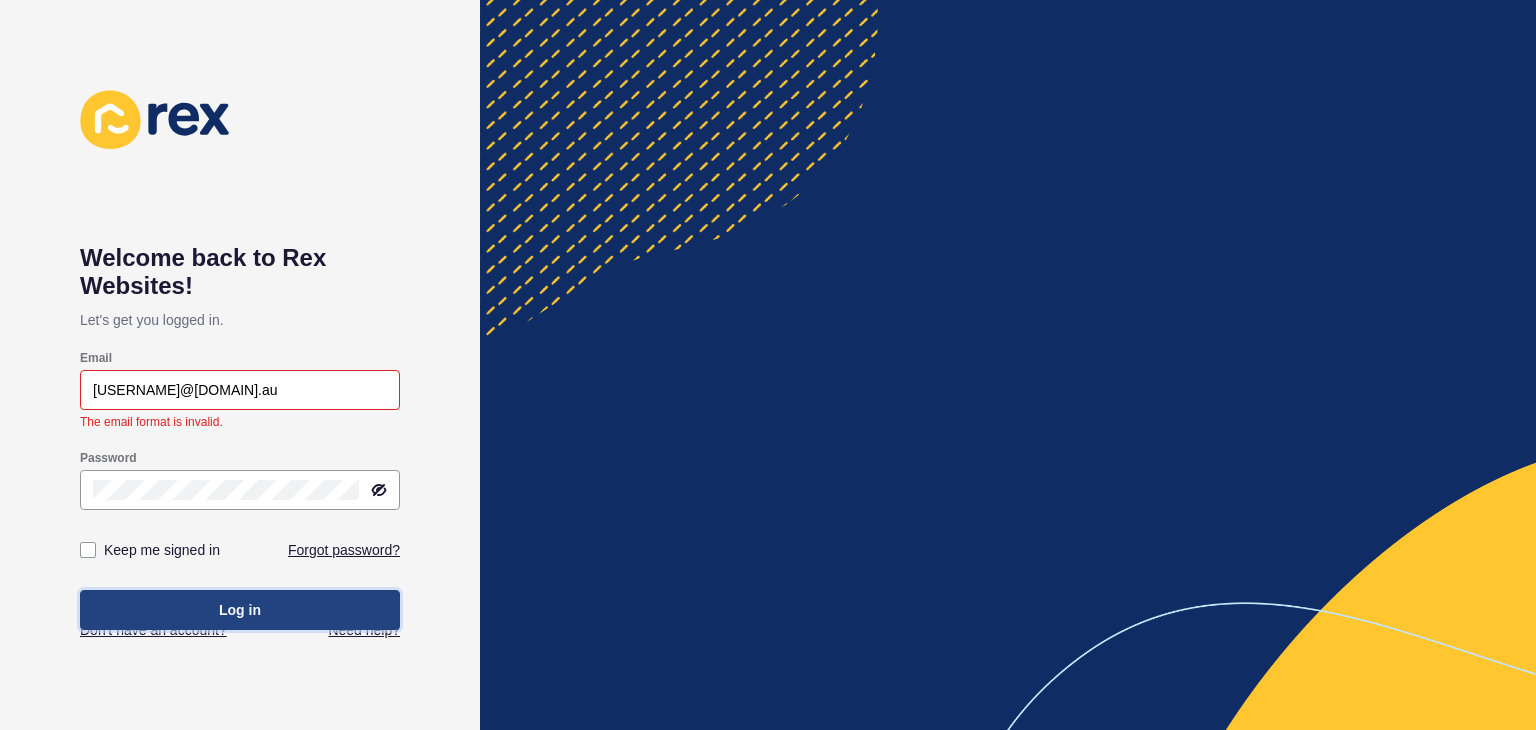 click on "Log in" at bounding box center (240, 610) 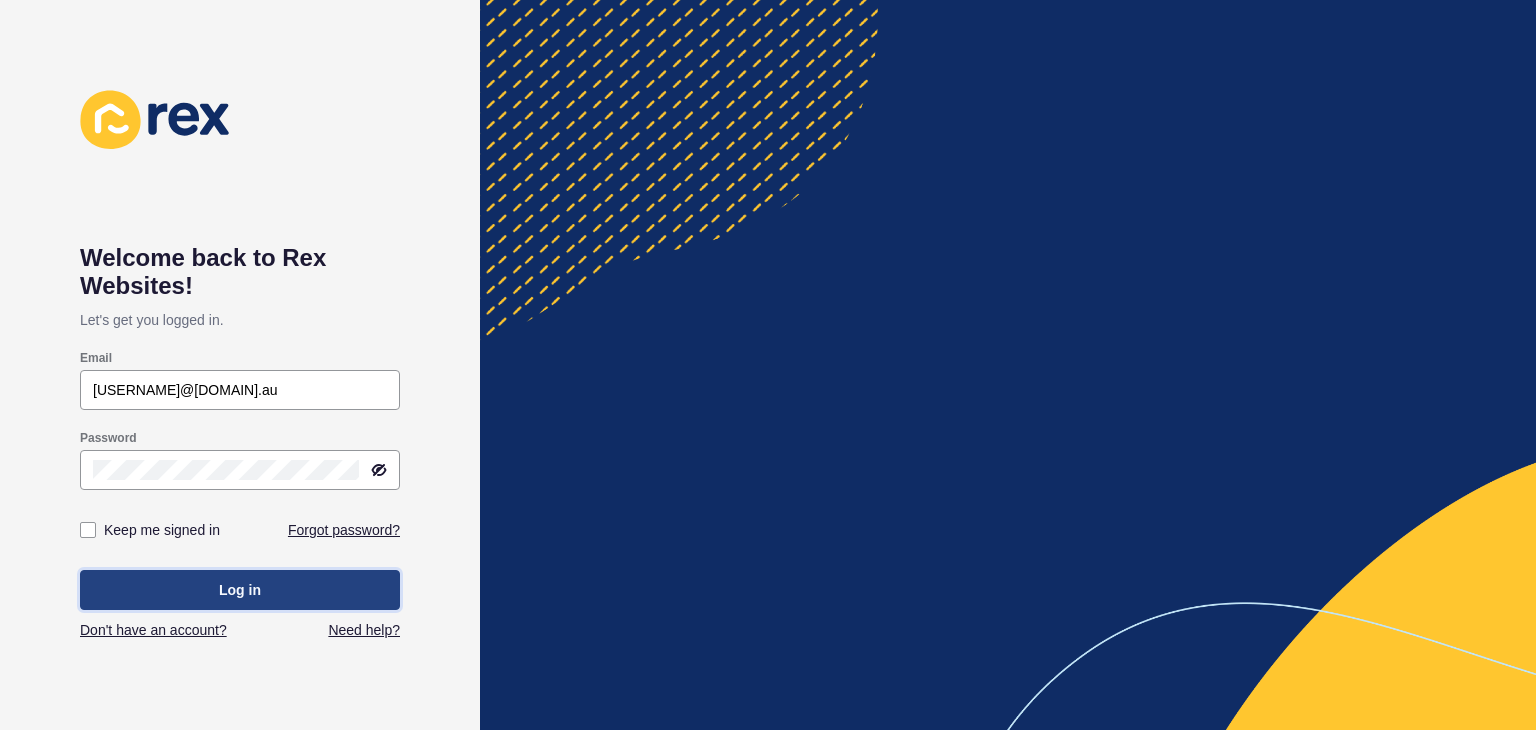 click on "Log in" at bounding box center (240, 590) 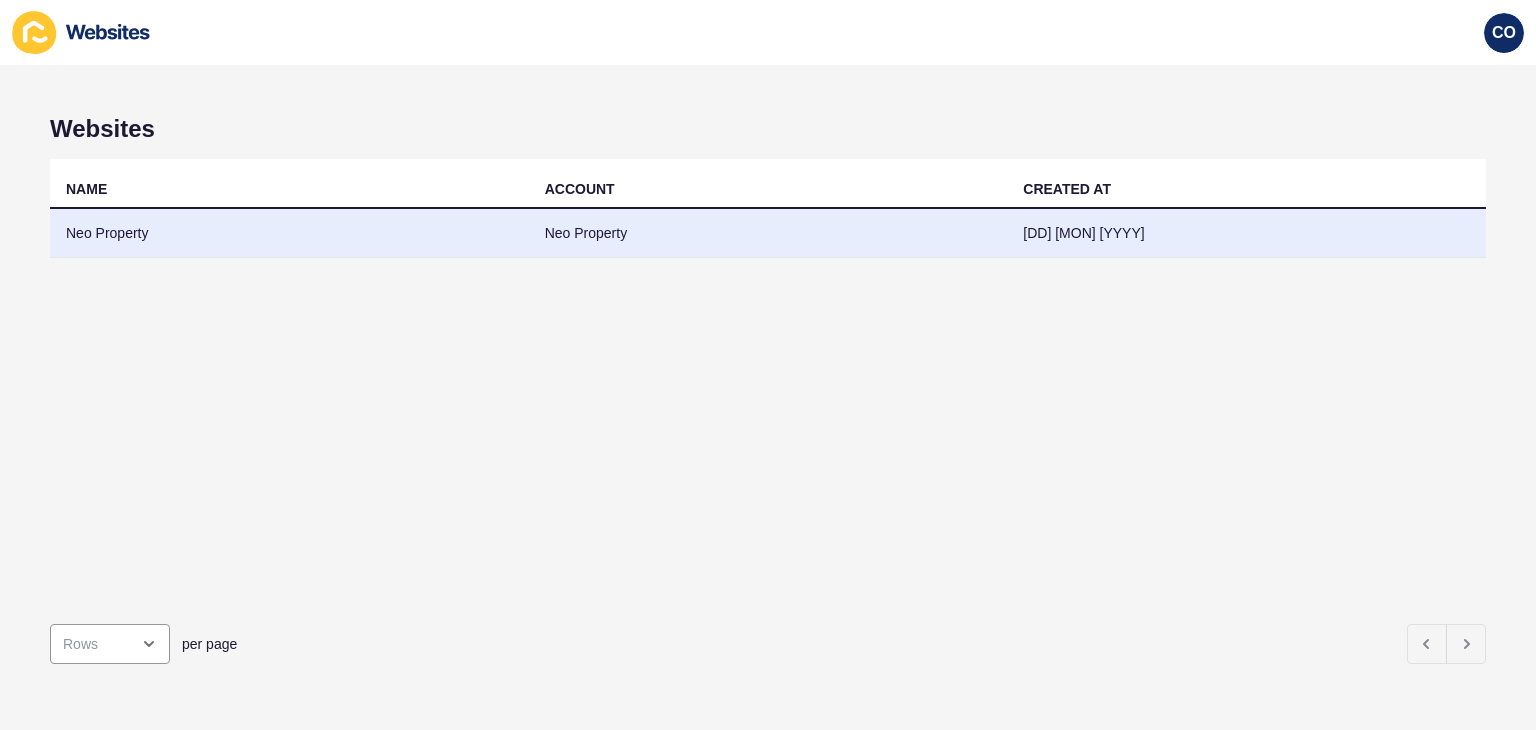 click on "Neo Property" at bounding box center [289, 233] 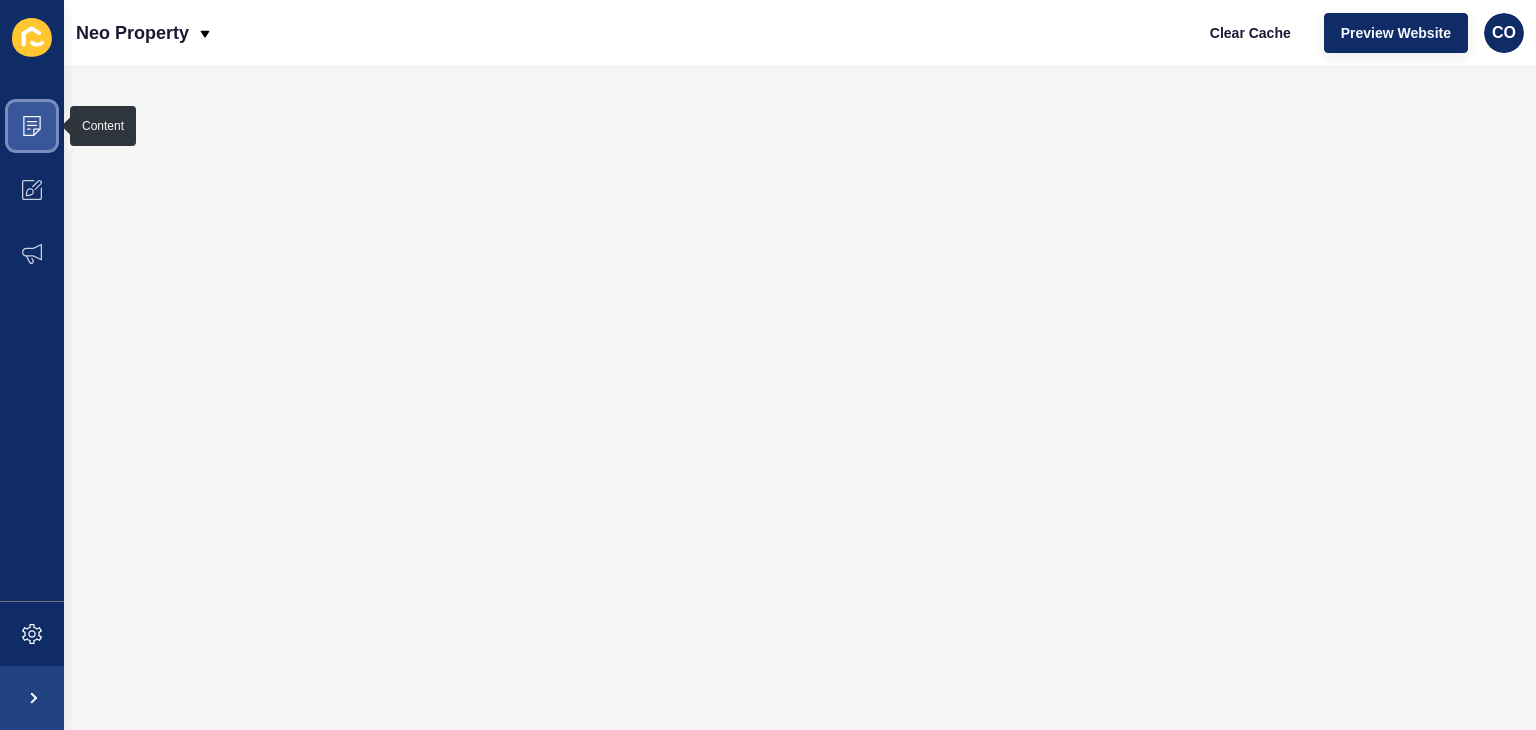 click at bounding box center (32, 126) 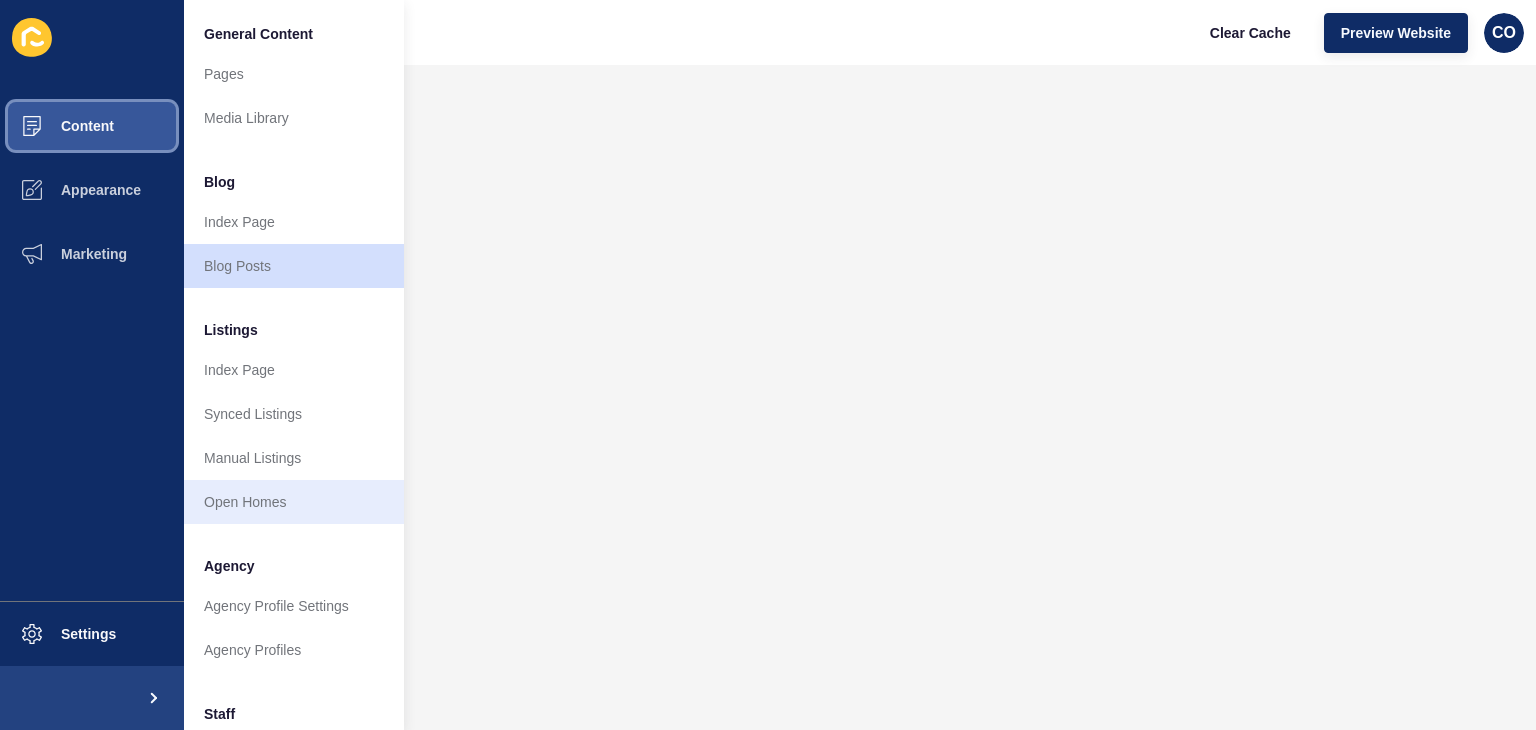 scroll, scrollTop: 457, scrollLeft: 0, axis: vertical 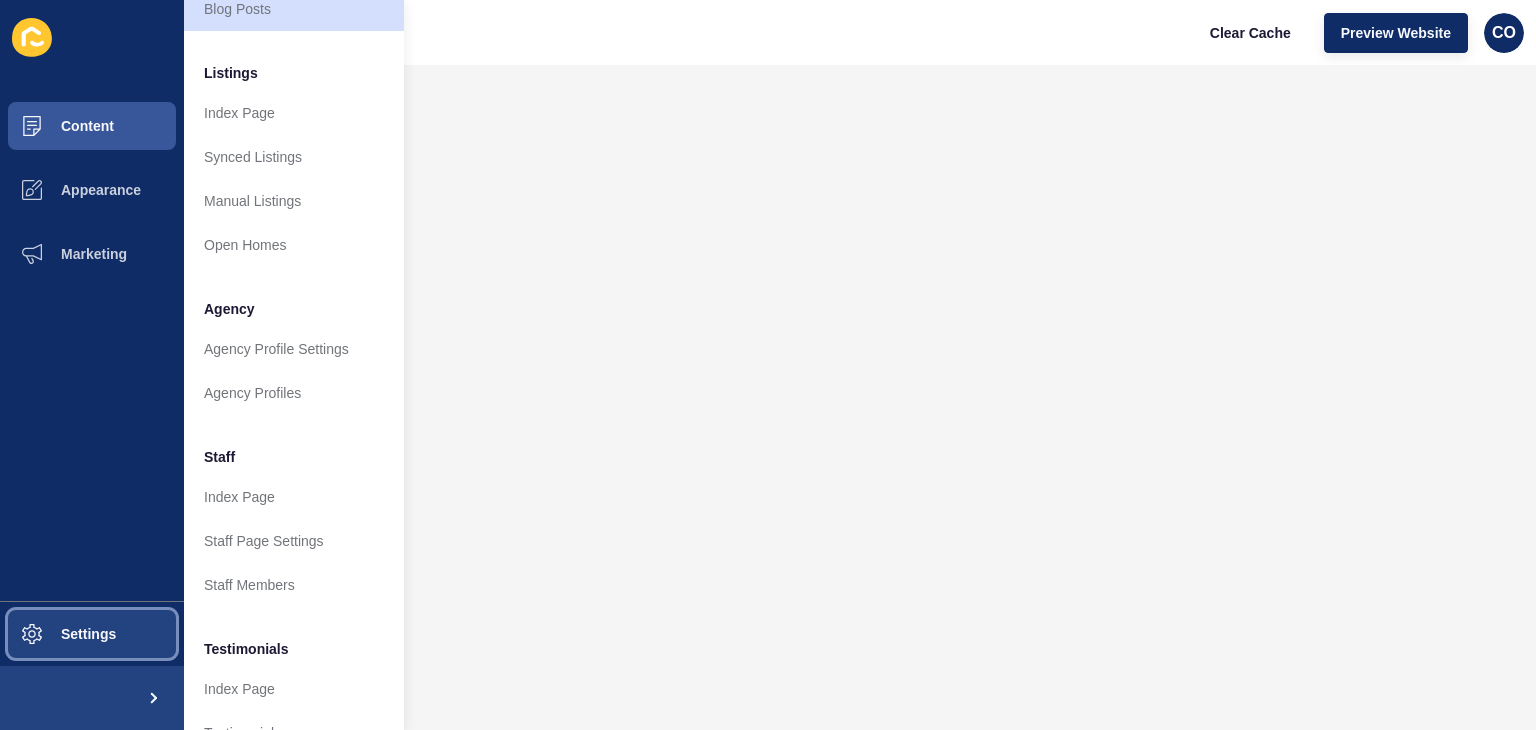 click on "Settings" at bounding box center [92, 634] 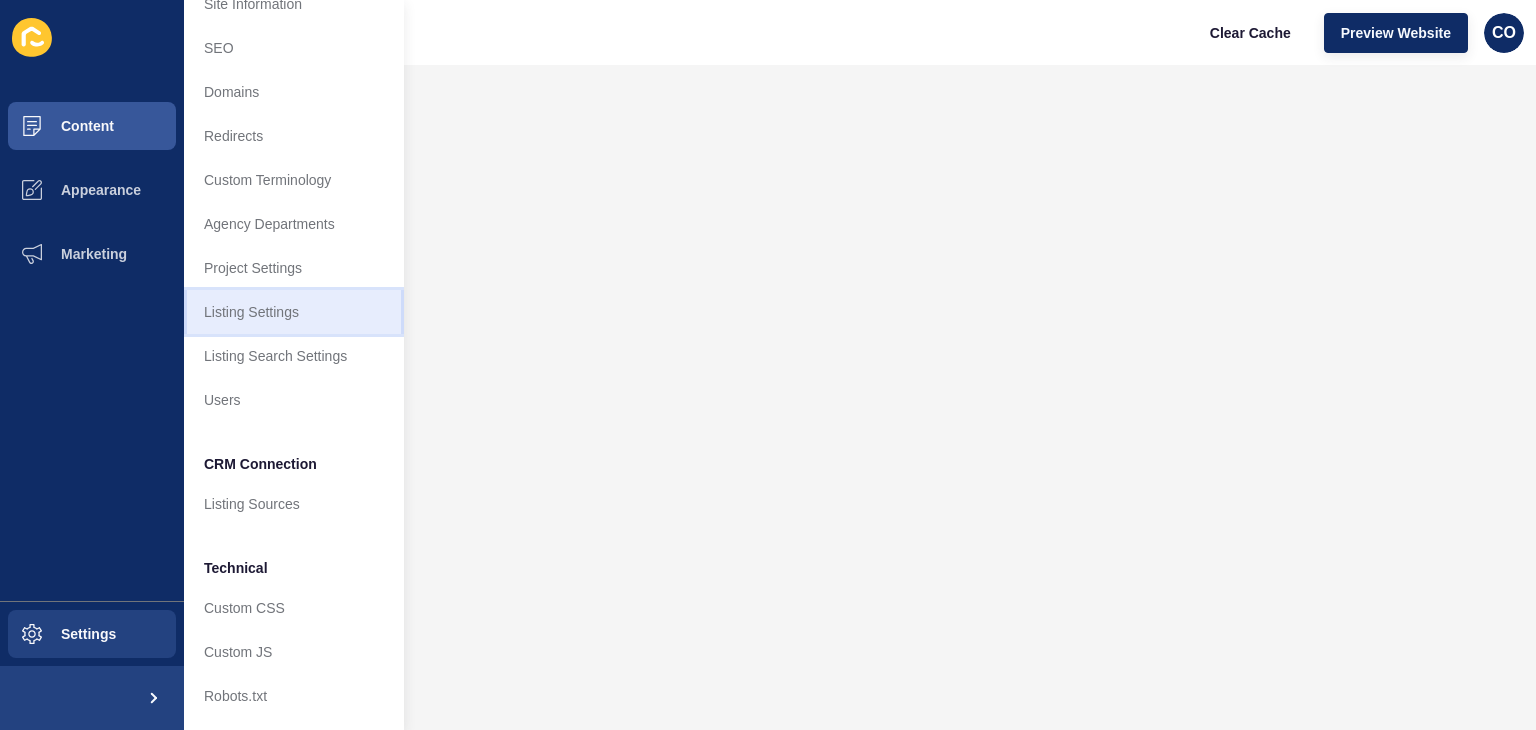 click on "Listing Settings" at bounding box center [294, 312] 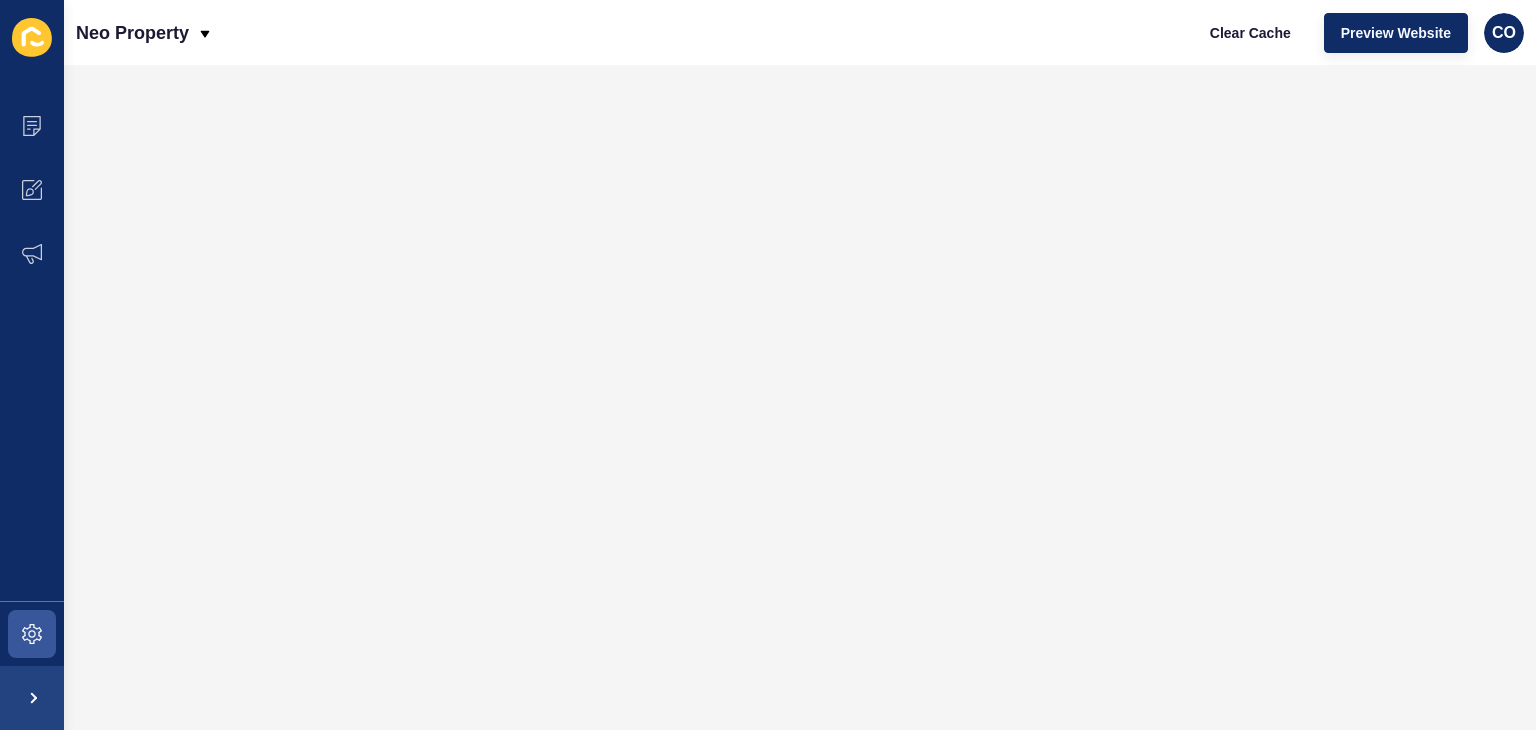 scroll, scrollTop: 0, scrollLeft: 0, axis: both 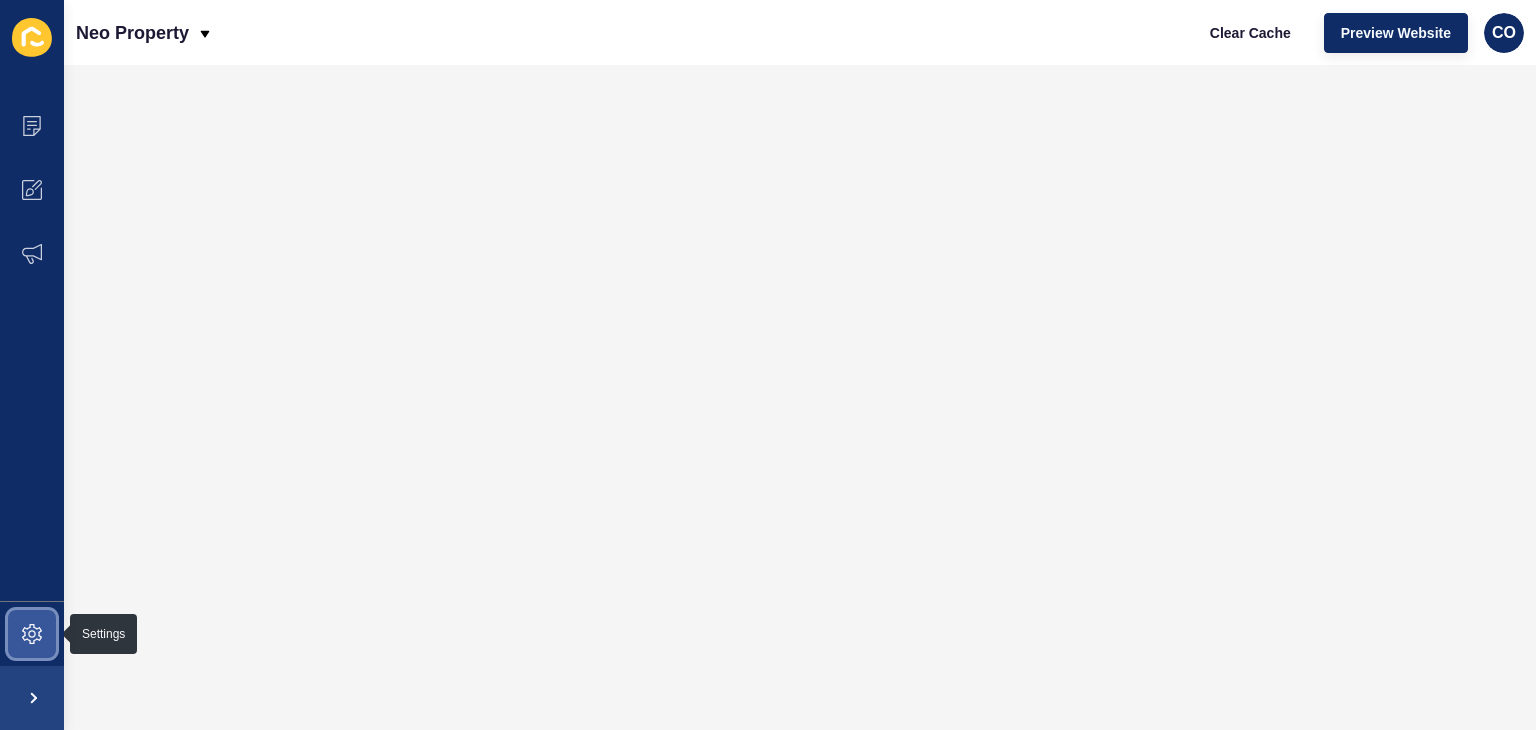 click at bounding box center [32, 634] 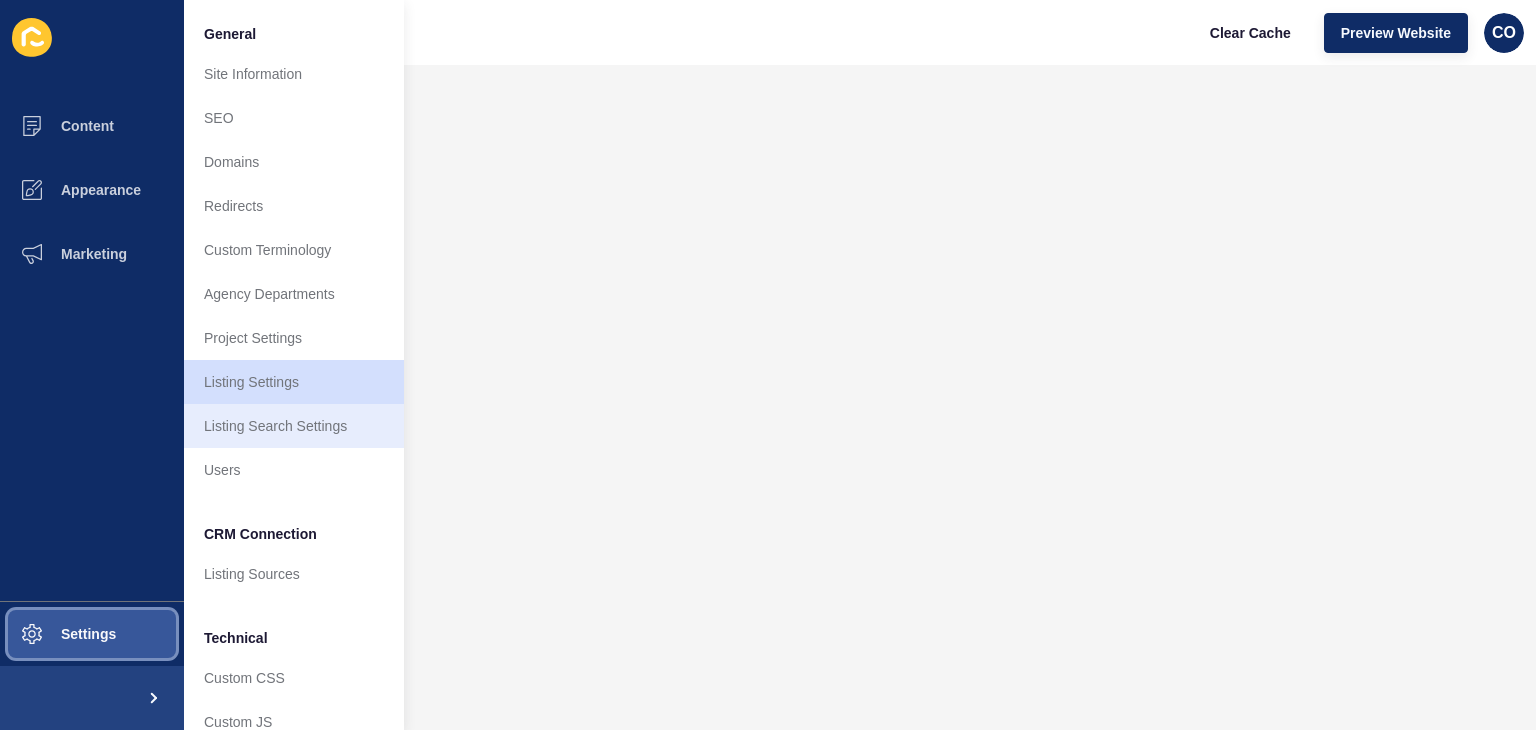 scroll, scrollTop: 85, scrollLeft: 0, axis: vertical 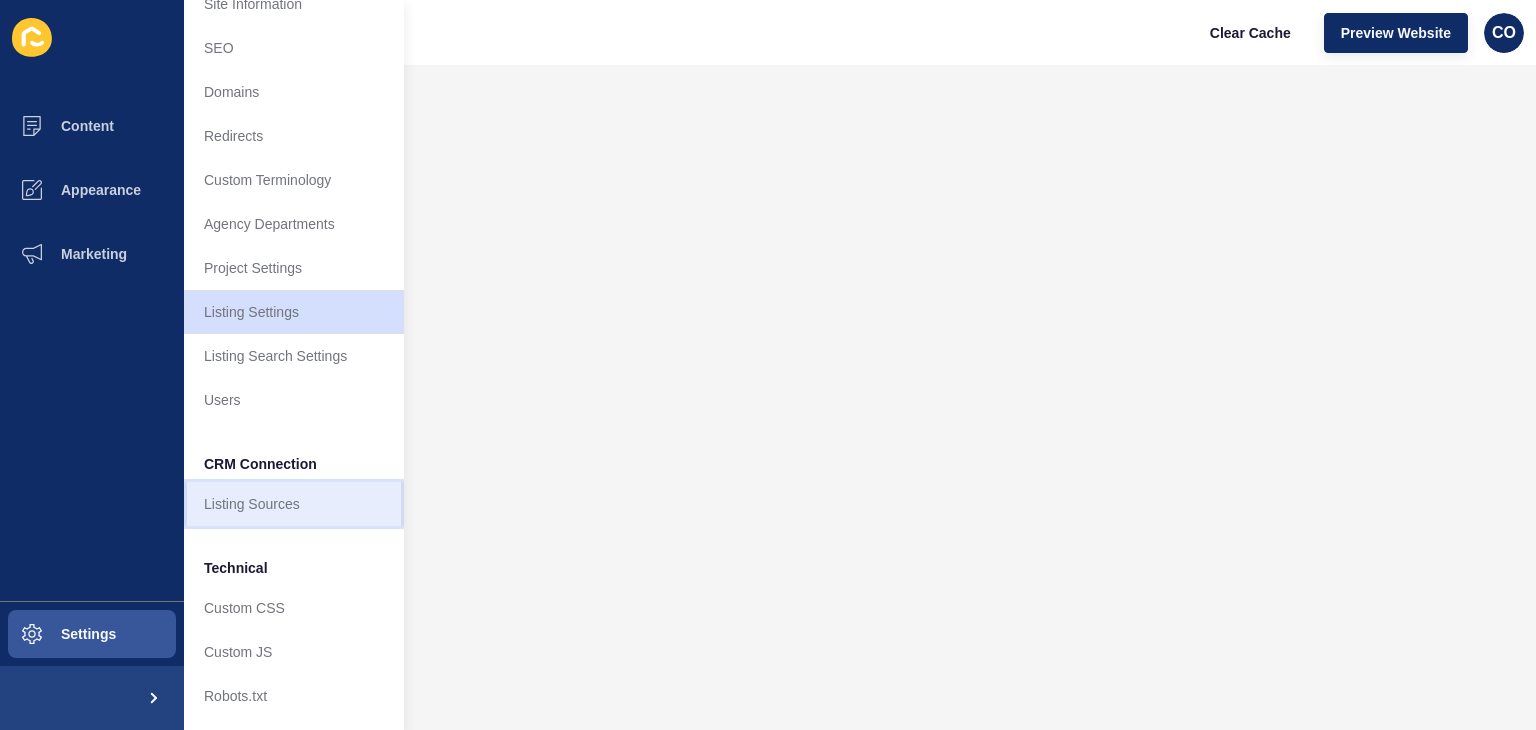 click on "Listing Sources" at bounding box center [294, 504] 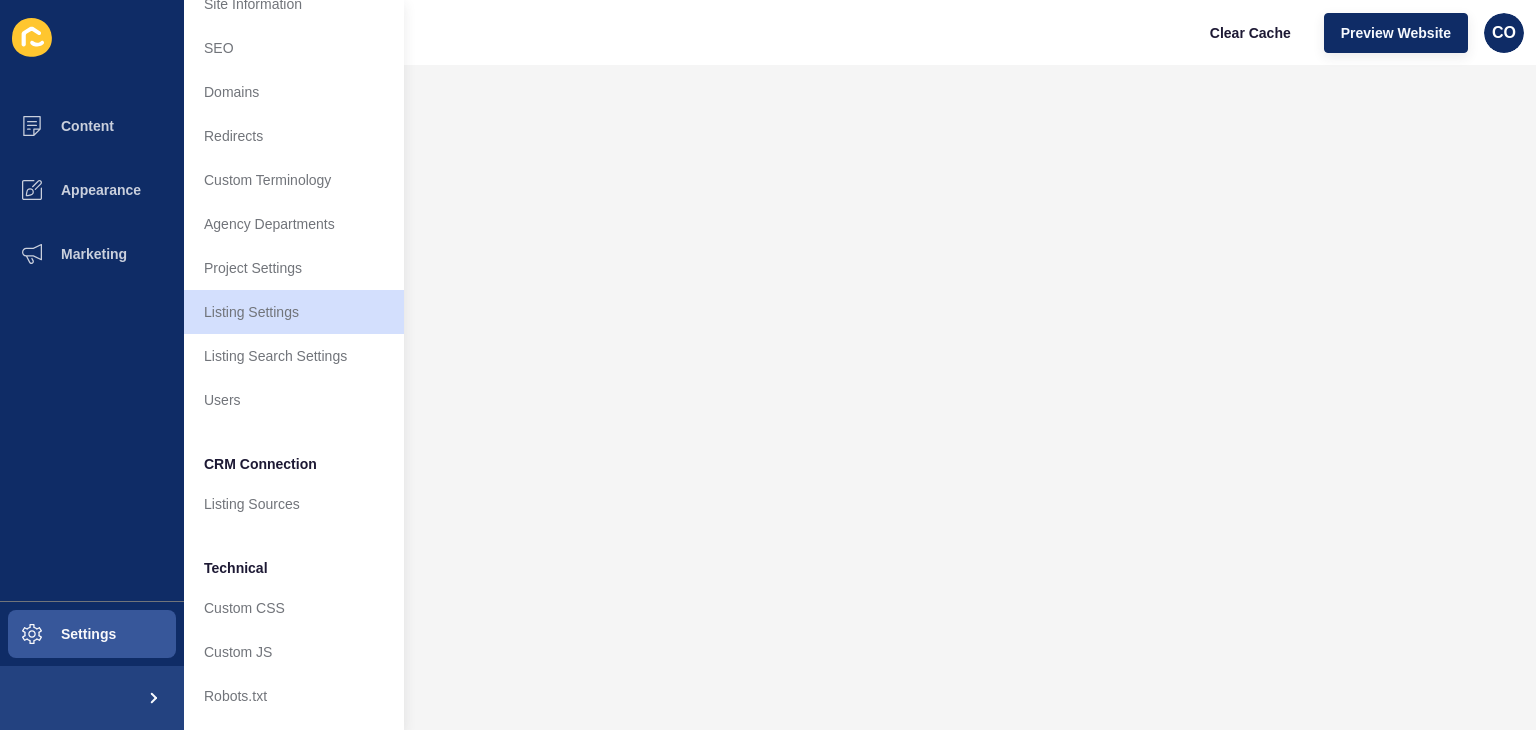 scroll, scrollTop: 0, scrollLeft: 0, axis: both 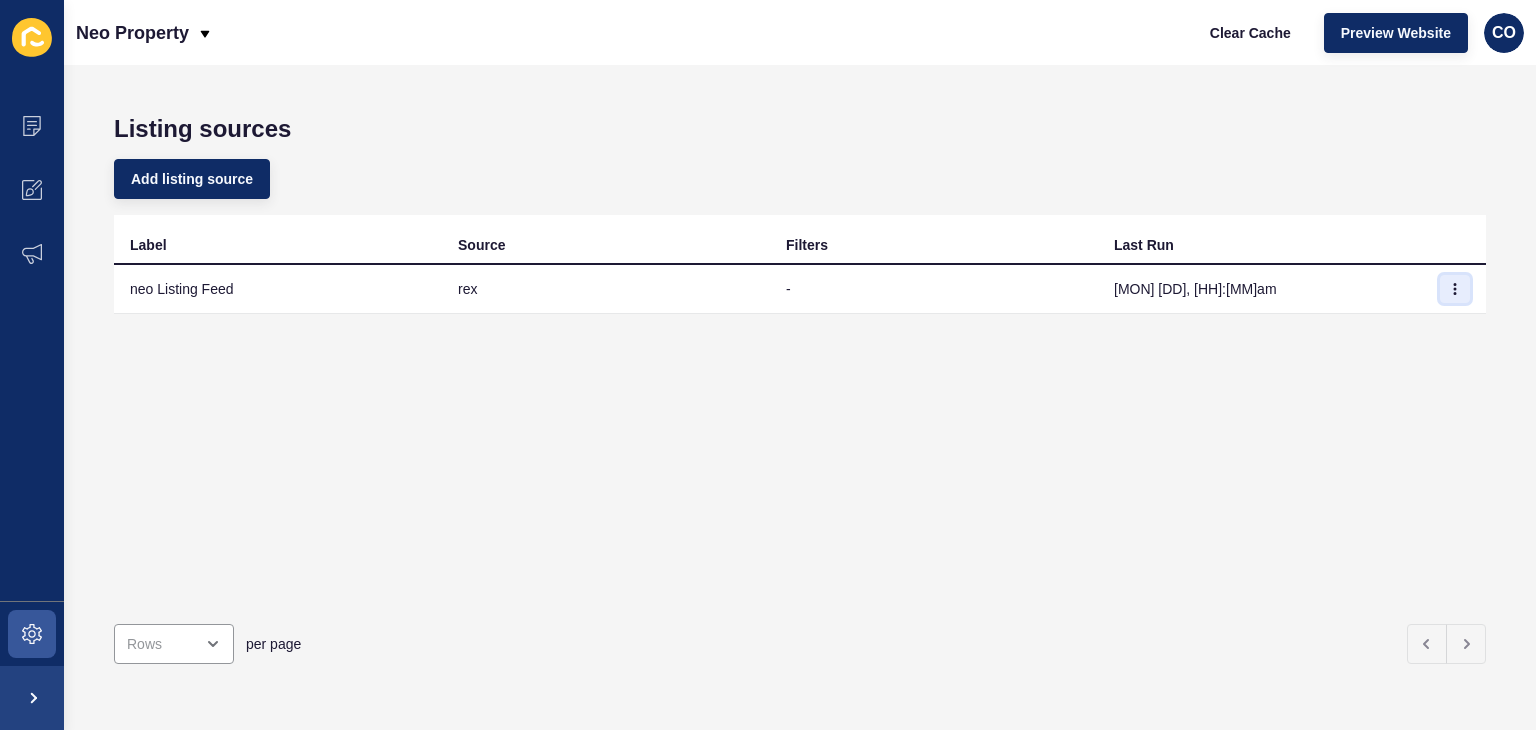 click at bounding box center [1455, 289] 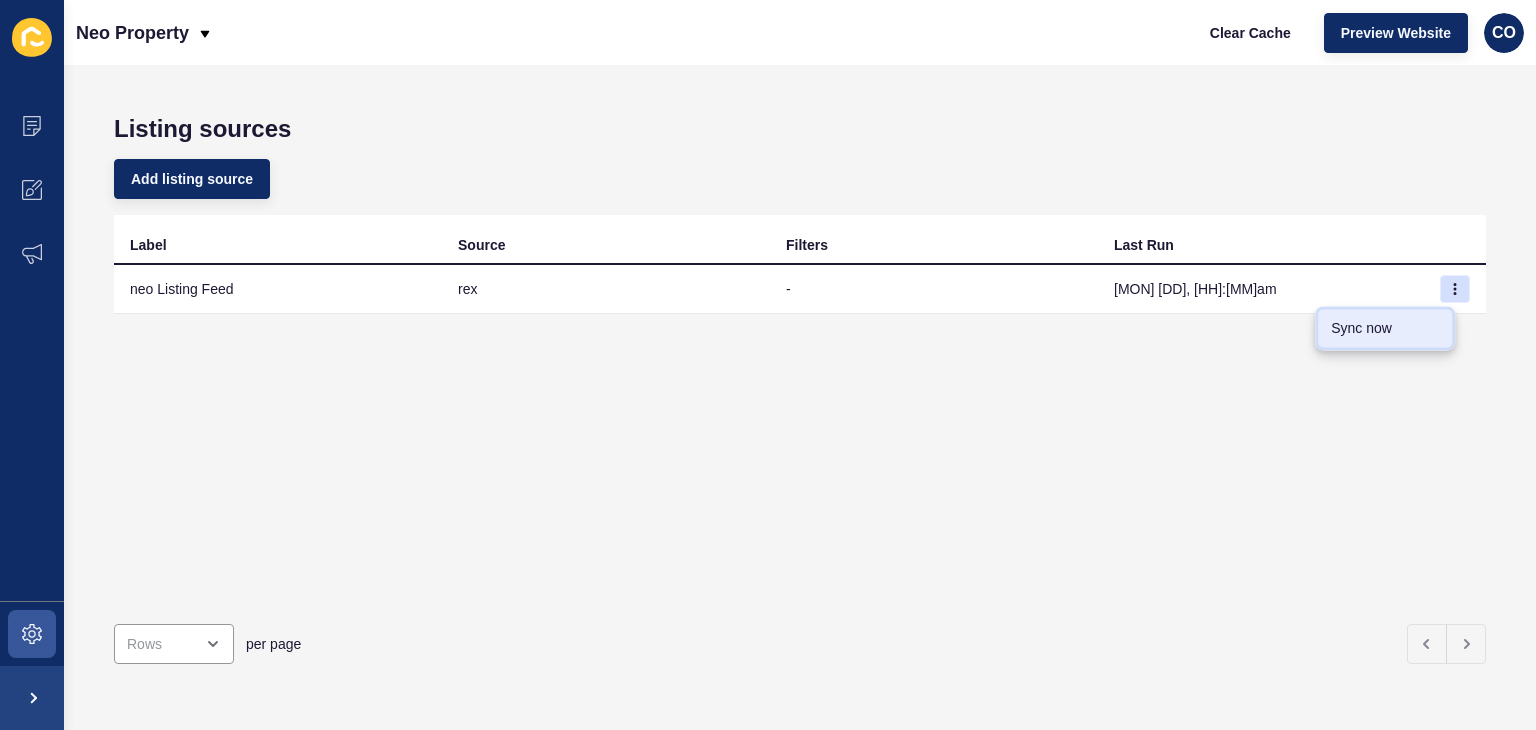 click on "Sync now" at bounding box center [1385, 328] 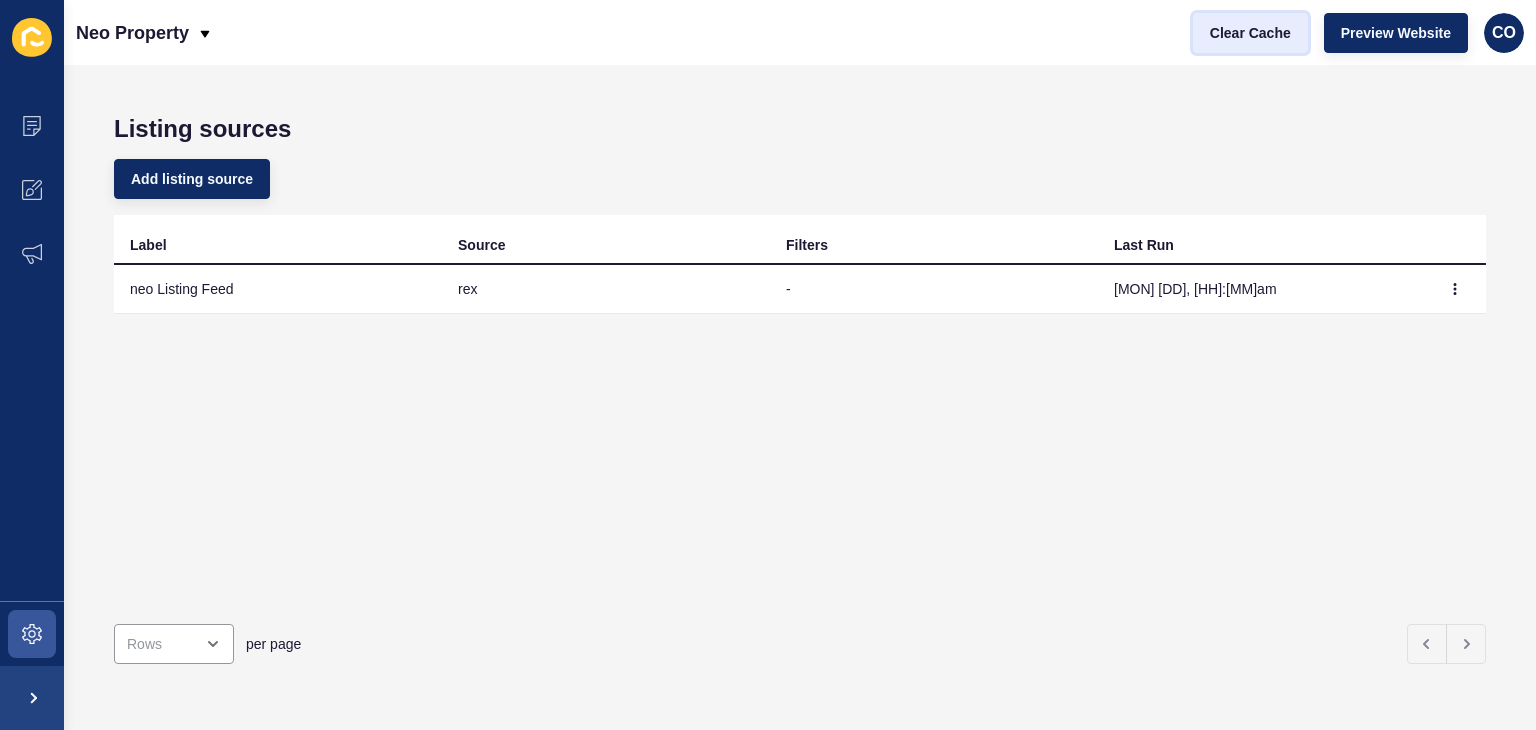 click on "Clear Cache" at bounding box center [1250, 33] 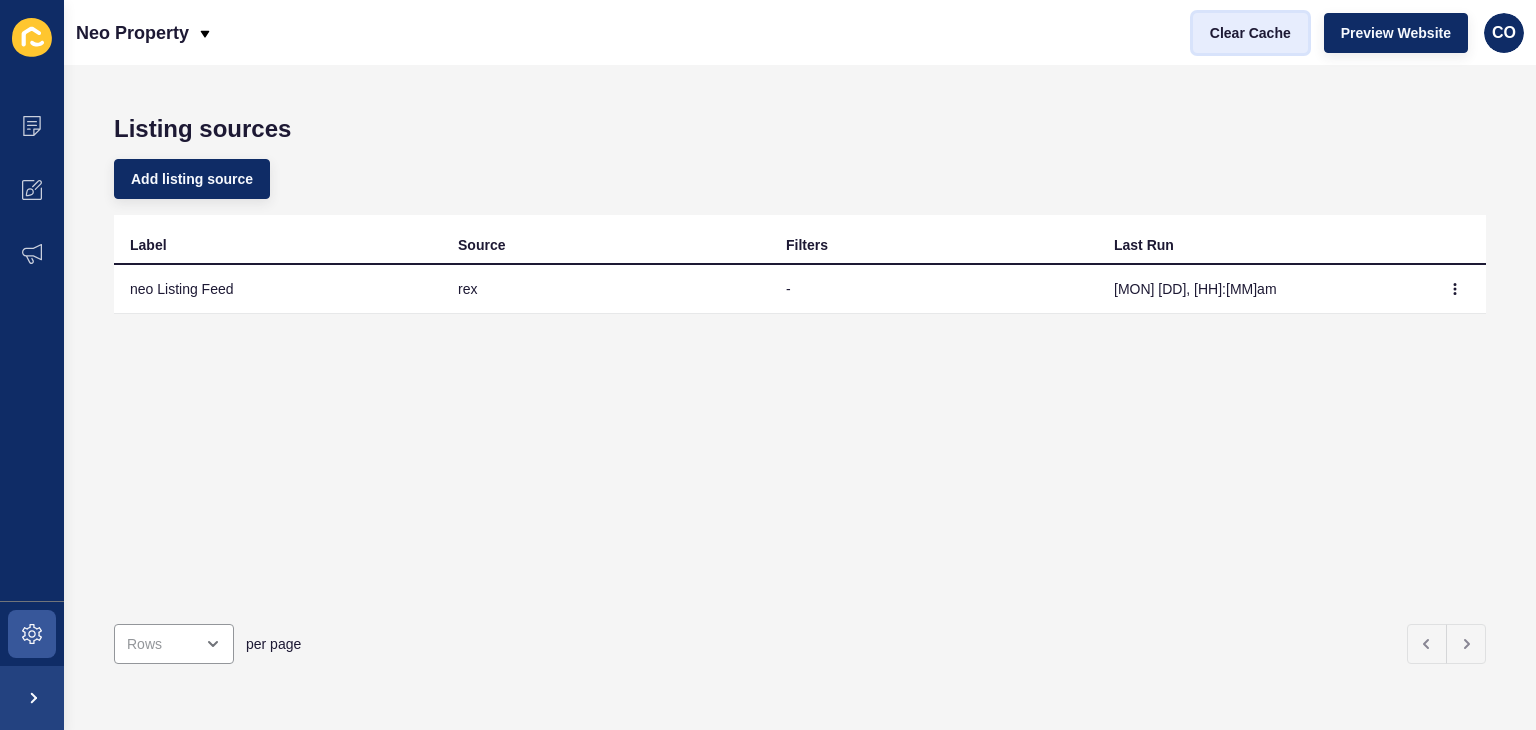 click on "Clear Cache" at bounding box center [1250, 33] 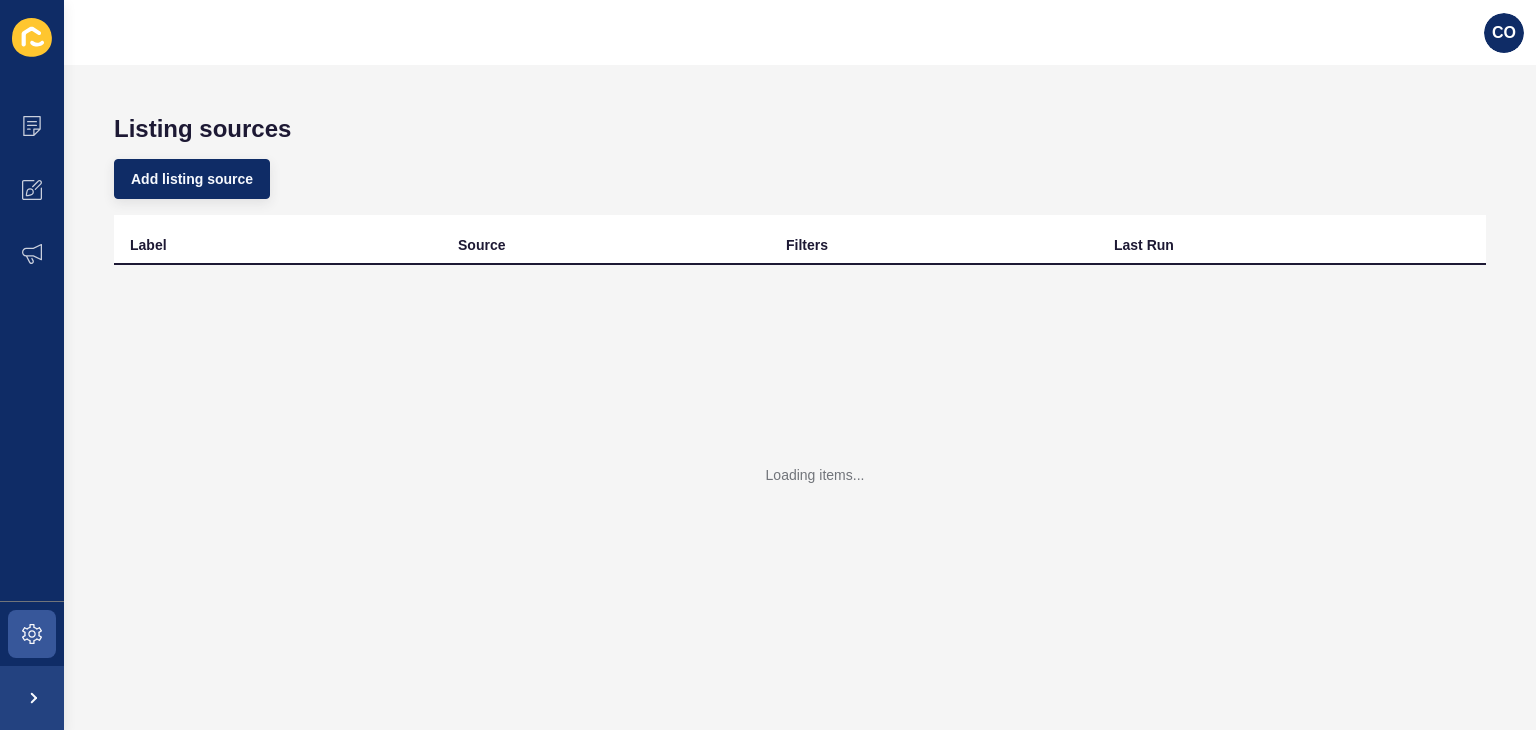 scroll, scrollTop: 0, scrollLeft: 0, axis: both 